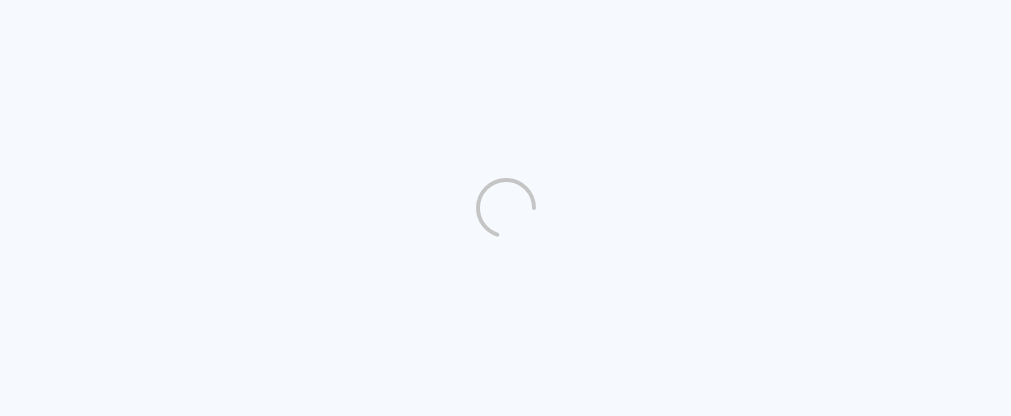scroll, scrollTop: 0, scrollLeft: 0, axis: both 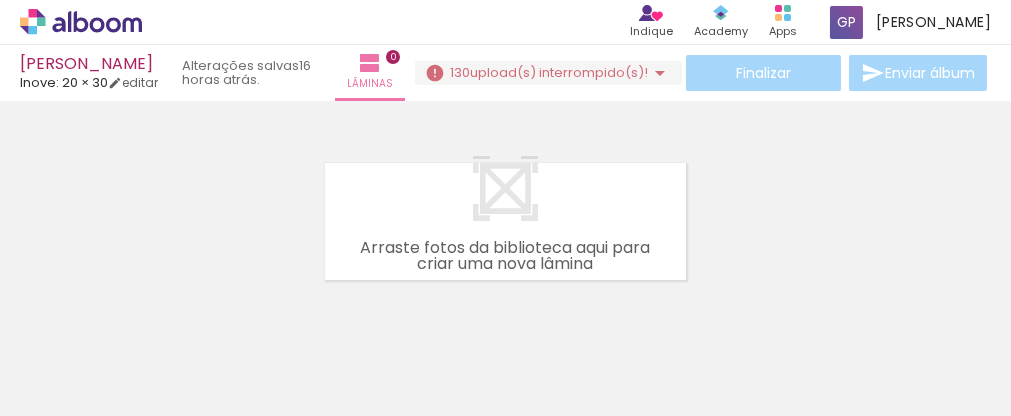 click at bounding box center (505, 196) 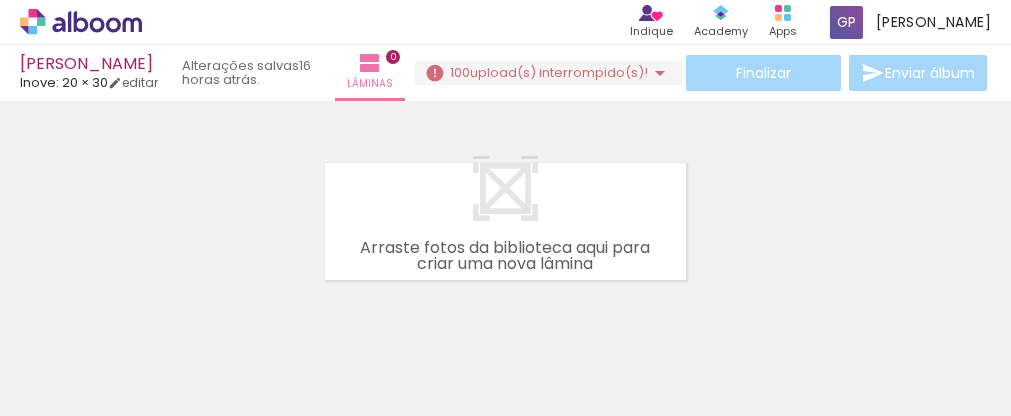 scroll, scrollTop: 0, scrollLeft: 0, axis: both 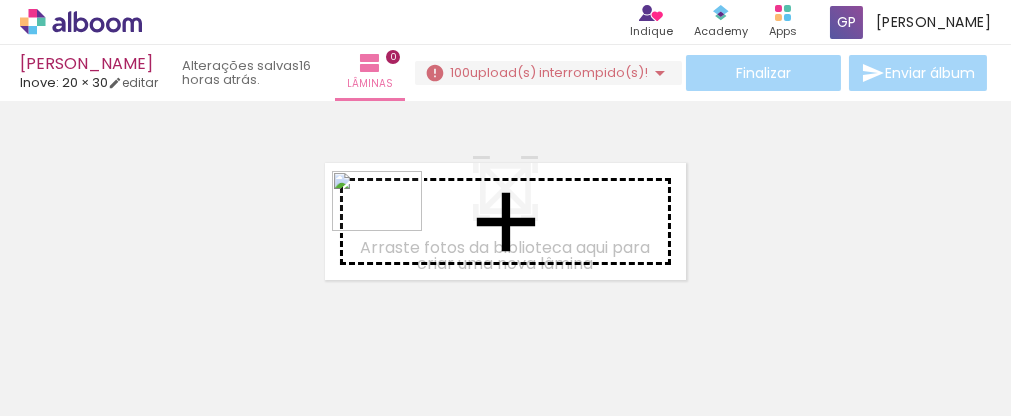 drag, startPoint x: 352, startPoint y: 365, endPoint x: 392, endPoint y: 231, distance: 139.84277 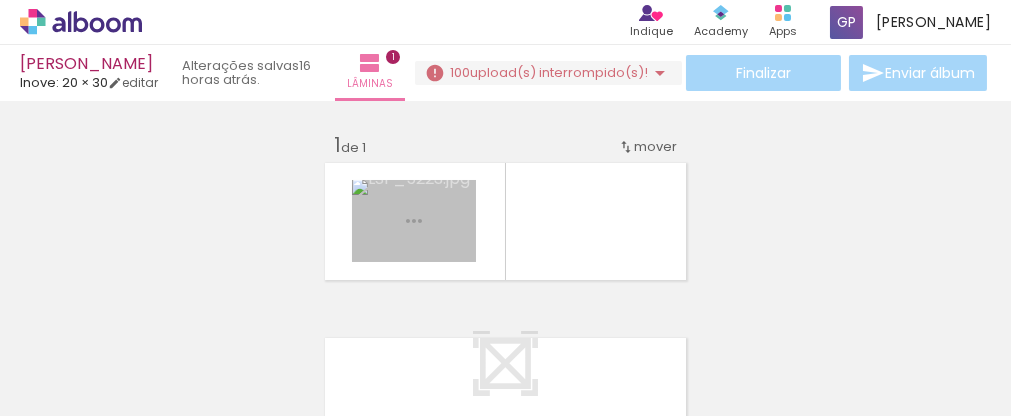 scroll, scrollTop: 25, scrollLeft: 0, axis: vertical 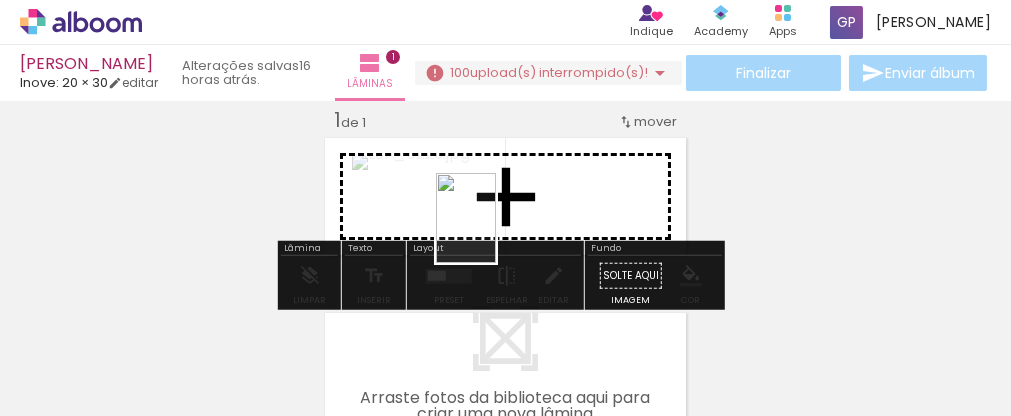drag, startPoint x: 453, startPoint y: 373, endPoint x: 527, endPoint y: 306, distance: 99.824844 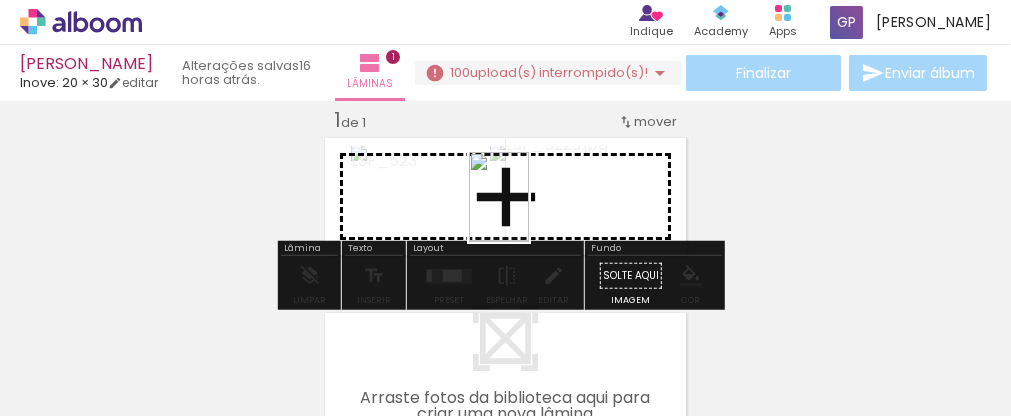drag, startPoint x: 566, startPoint y: 384, endPoint x: 551, endPoint y: 277, distance: 108.04629 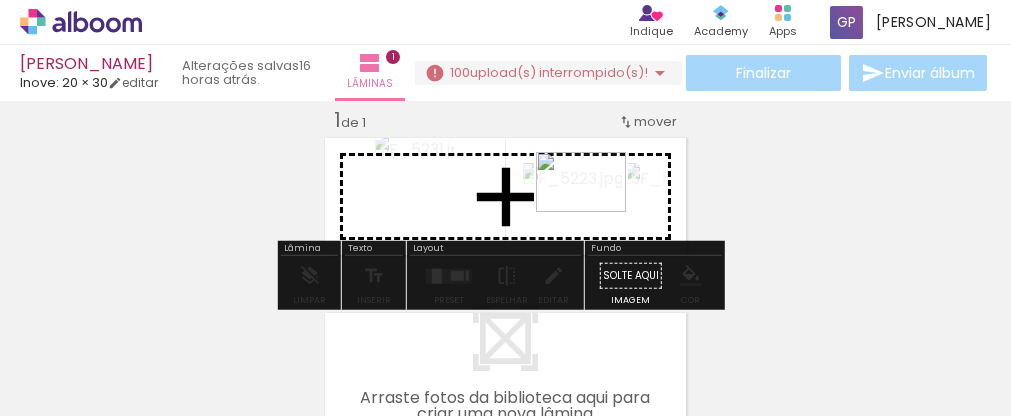 drag, startPoint x: 663, startPoint y: 367, endPoint x: 596, endPoint y: 212, distance: 168.86089 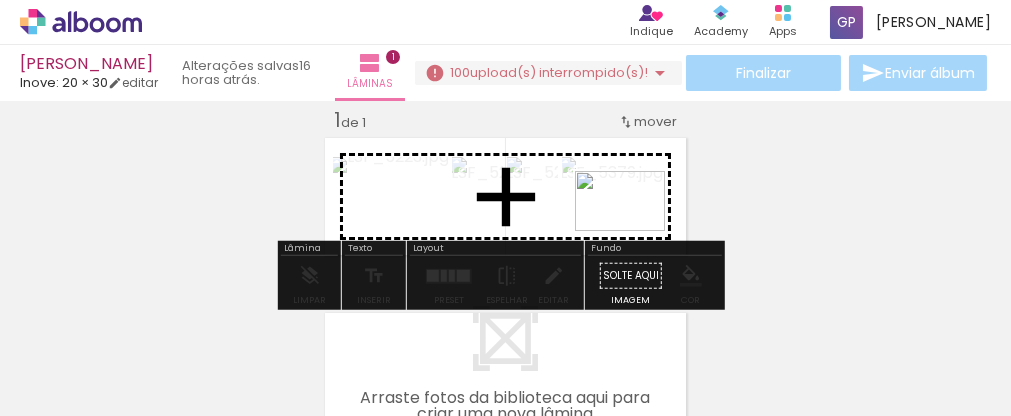 drag, startPoint x: 776, startPoint y: 373, endPoint x: 635, endPoint y: 231, distance: 200.11247 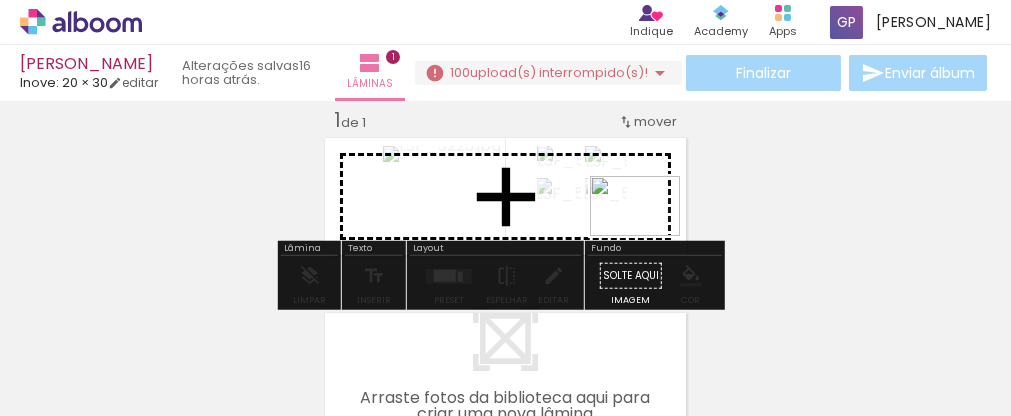 drag, startPoint x: 884, startPoint y: 372, endPoint x: 644, endPoint y: 242, distance: 272.94687 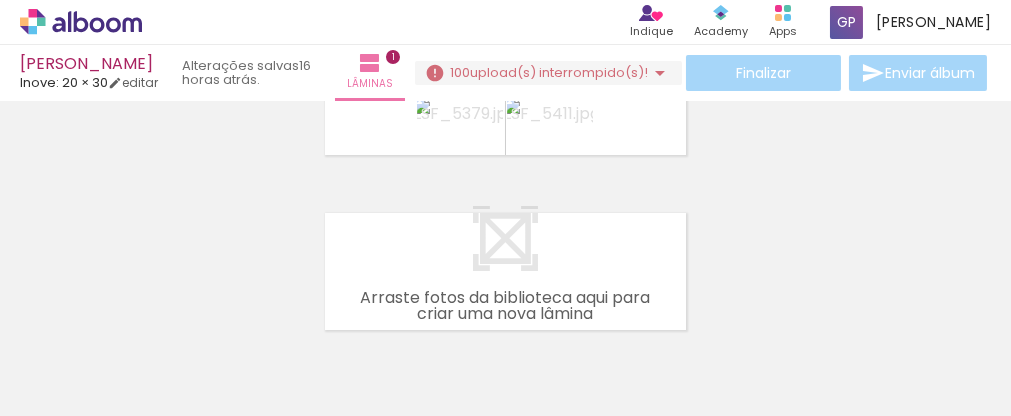 scroll, scrollTop: 25, scrollLeft: 0, axis: vertical 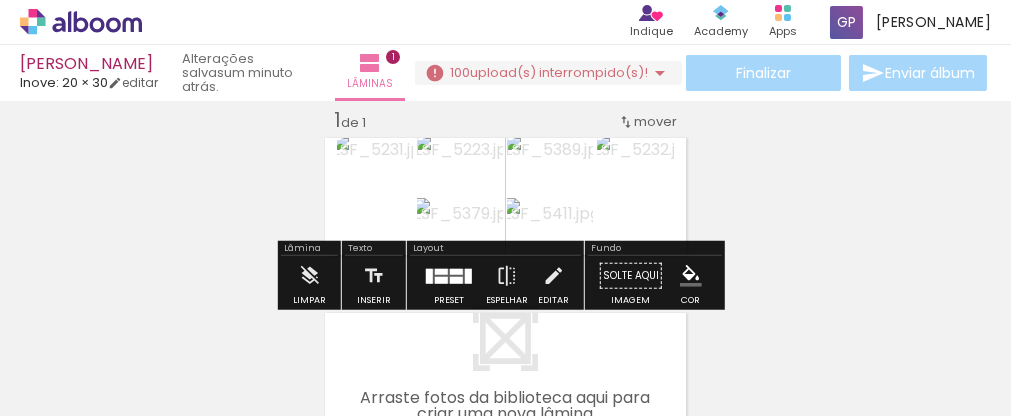 click on "Inserir lâmina 1  de 1" at bounding box center [505, 258] 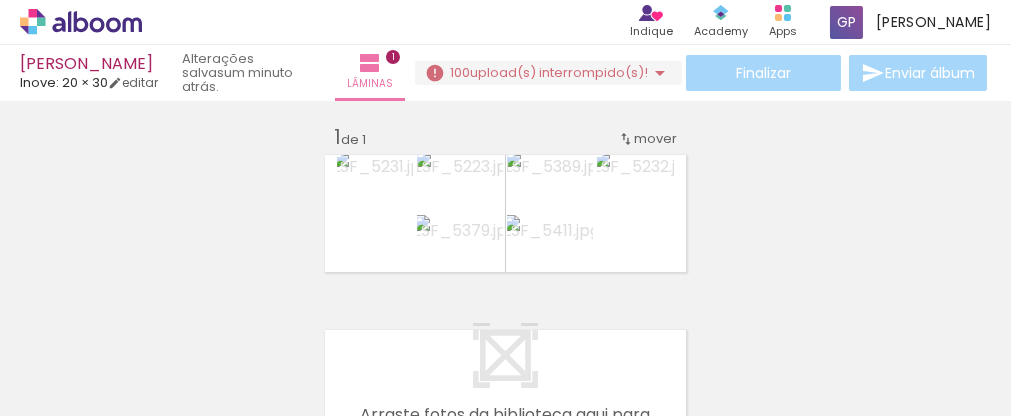 scroll, scrollTop: 0, scrollLeft: 0, axis: both 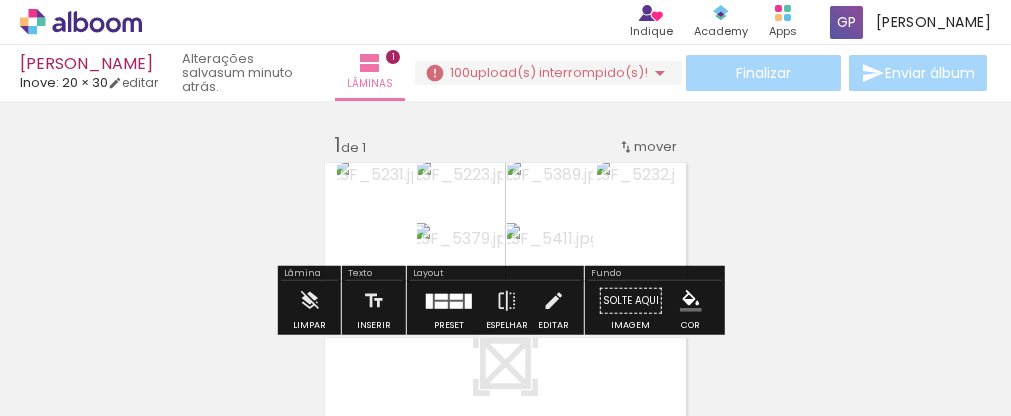 click 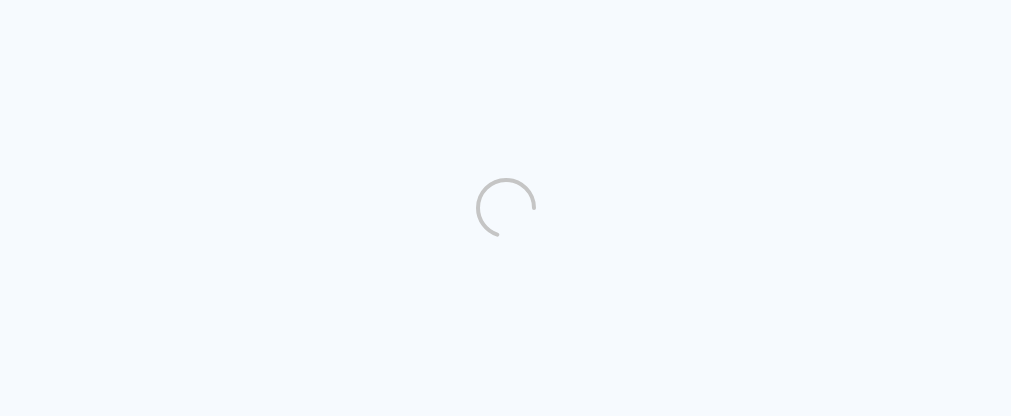 scroll, scrollTop: 0, scrollLeft: 0, axis: both 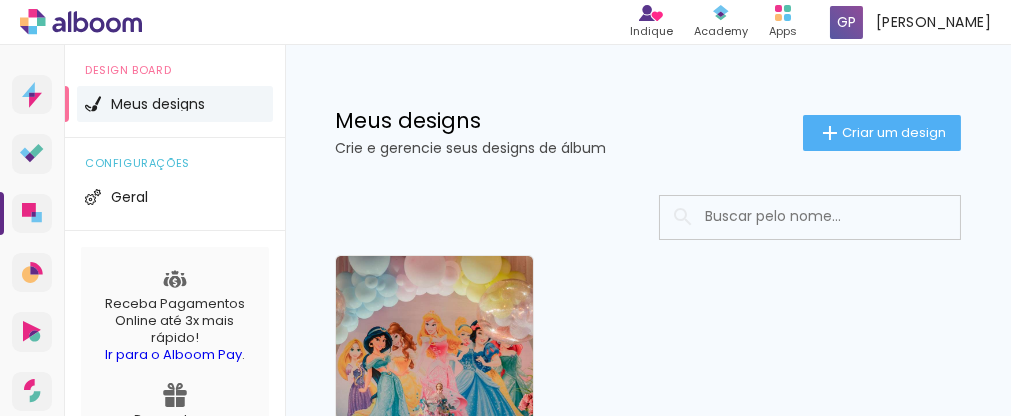 click at bounding box center (837, 216) 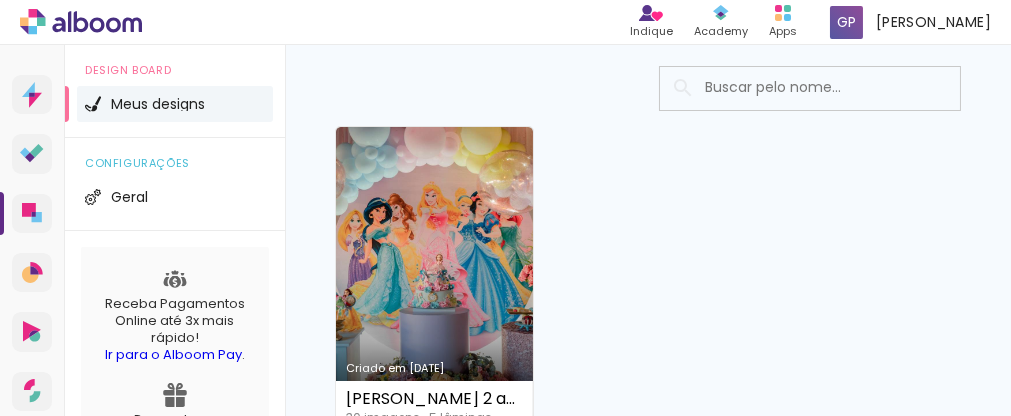 scroll, scrollTop: 200, scrollLeft: 0, axis: vertical 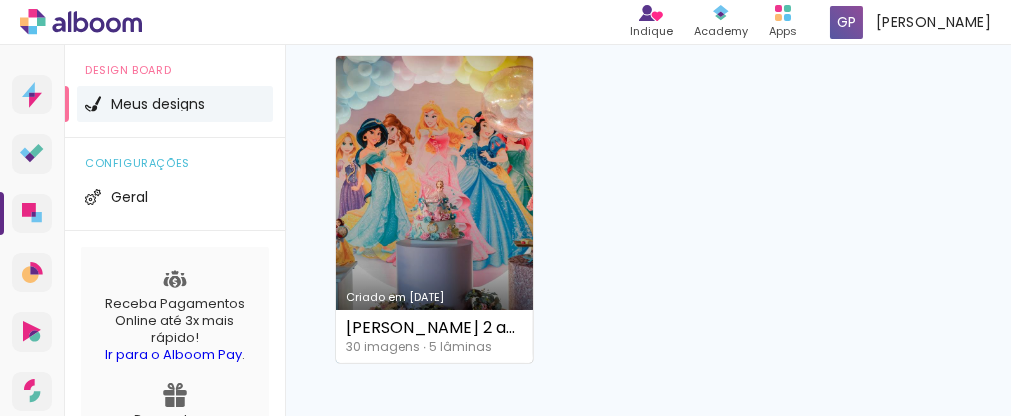 click on "Criado em [DATE]" at bounding box center (434, 209) 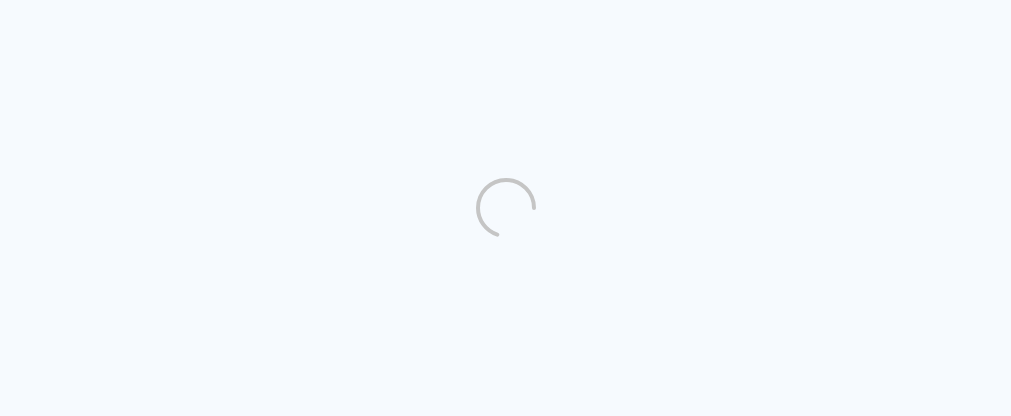 scroll, scrollTop: 0, scrollLeft: 0, axis: both 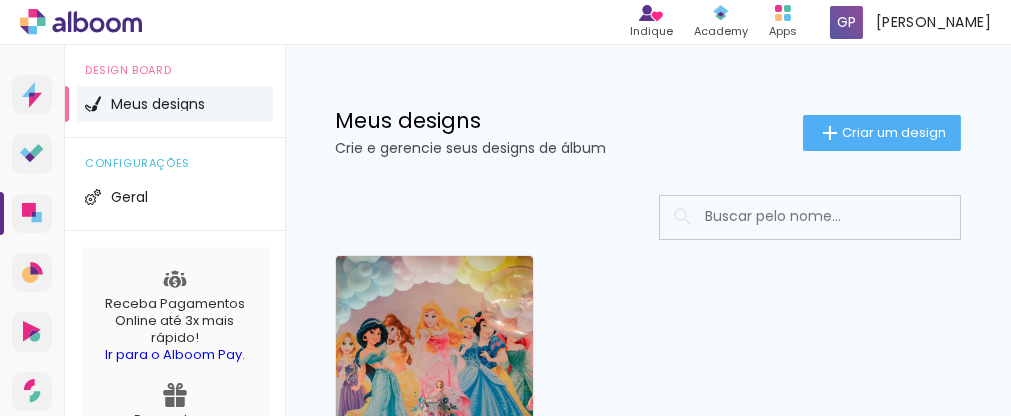 click on "Criado em [DATE]" at bounding box center [434, 409] 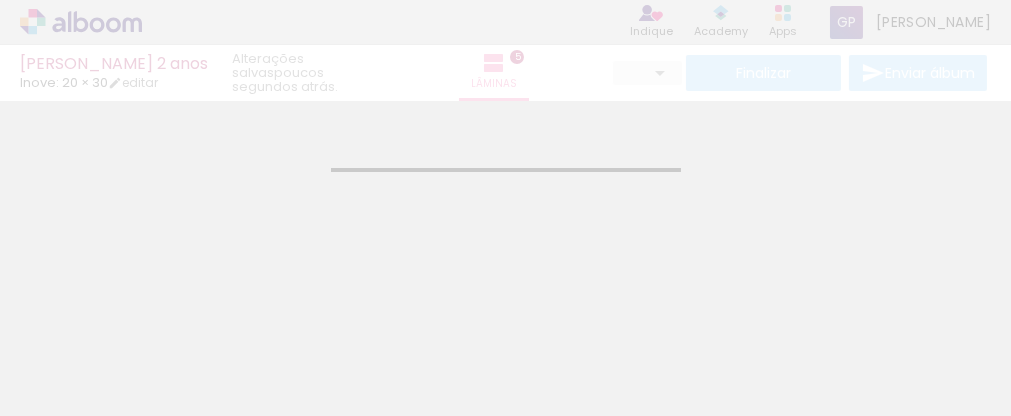 type on "JPG" 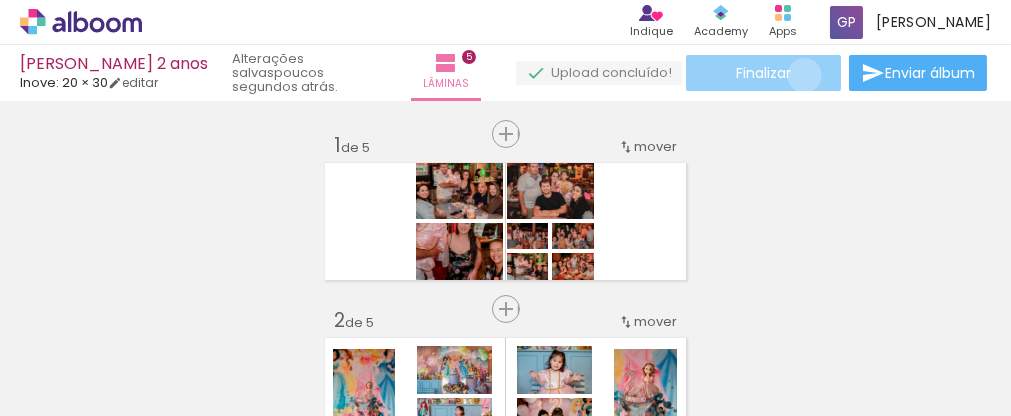 click on "Finalizar" 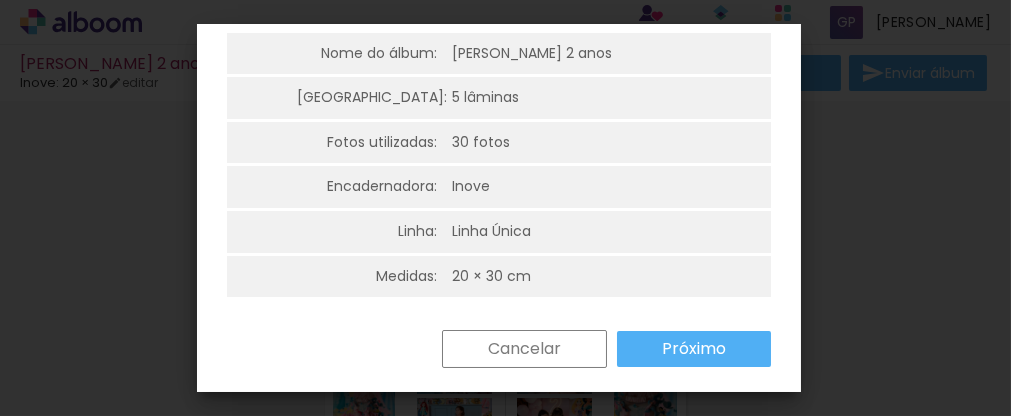 scroll, scrollTop: 148, scrollLeft: 0, axis: vertical 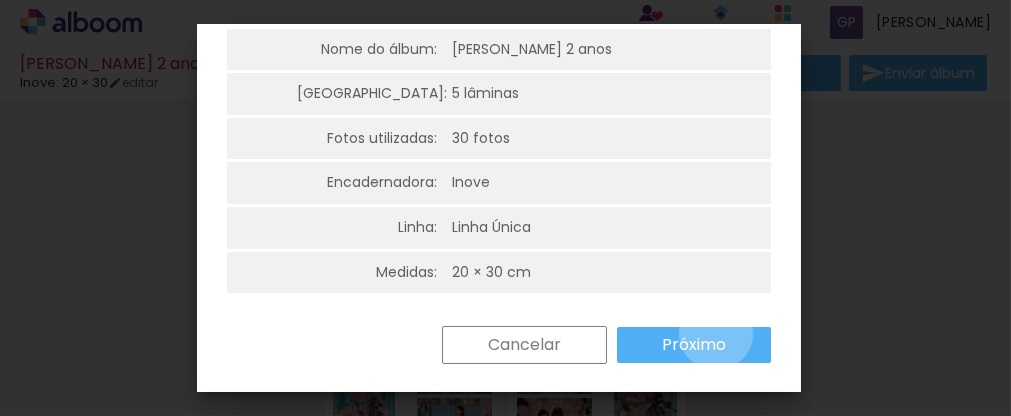 click on "Próximo" at bounding box center (0, 0) 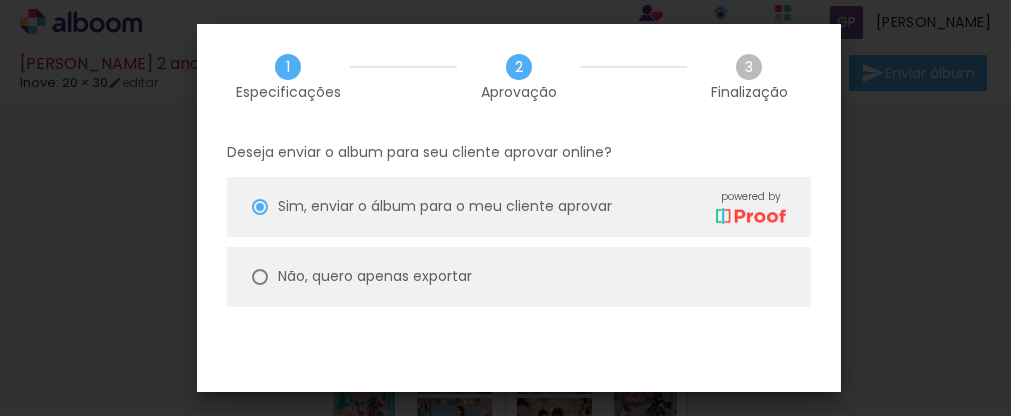 click on "Não, quero apenas exportar" at bounding box center (519, 277) 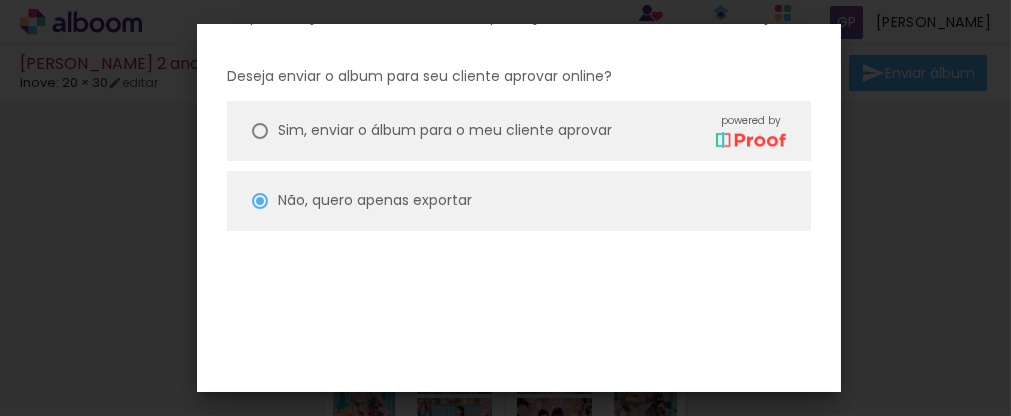 scroll, scrollTop: 145, scrollLeft: 0, axis: vertical 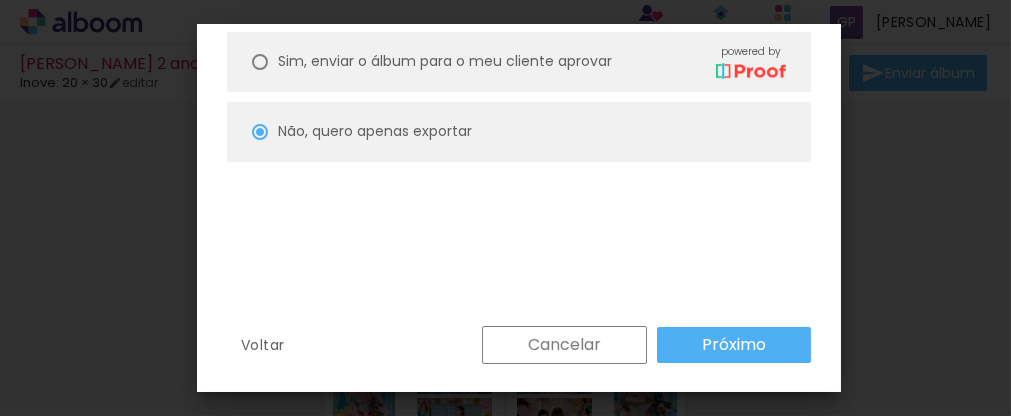 click on "Próximo" at bounding box center (734, 345) 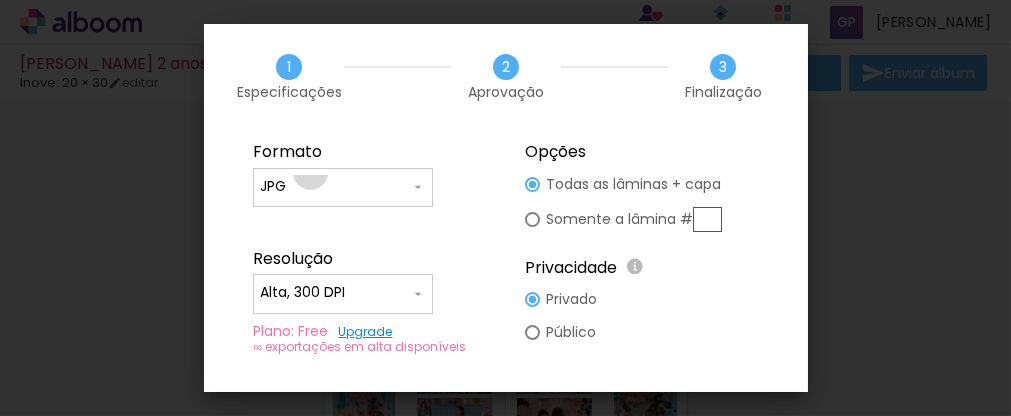 click on "JPG" at bounding box center (343, 188) 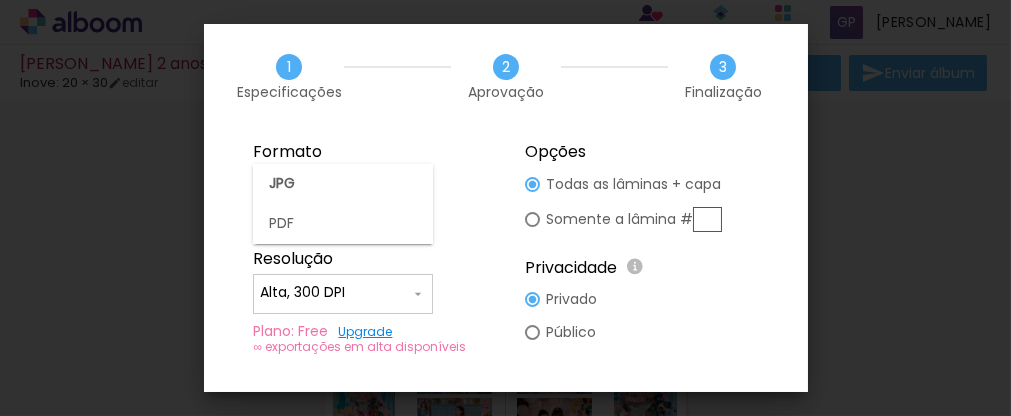 click on "JPG" at bounding box center (343, 184) 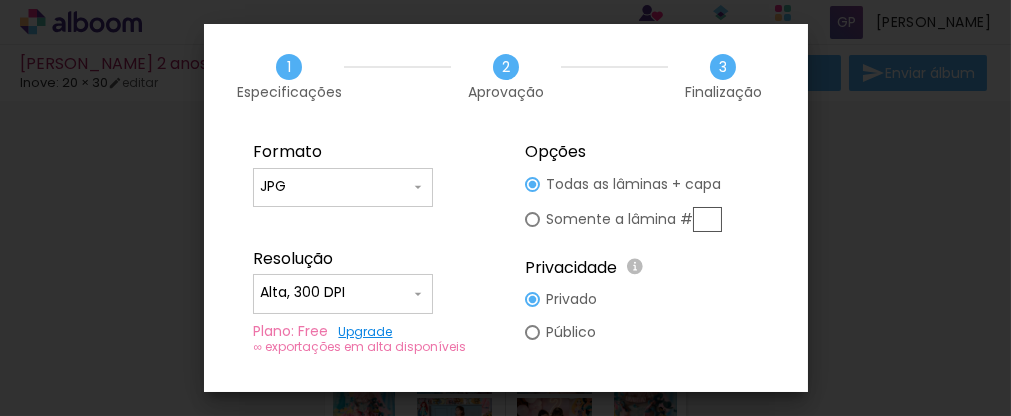 click at bounding box center [343, 304] 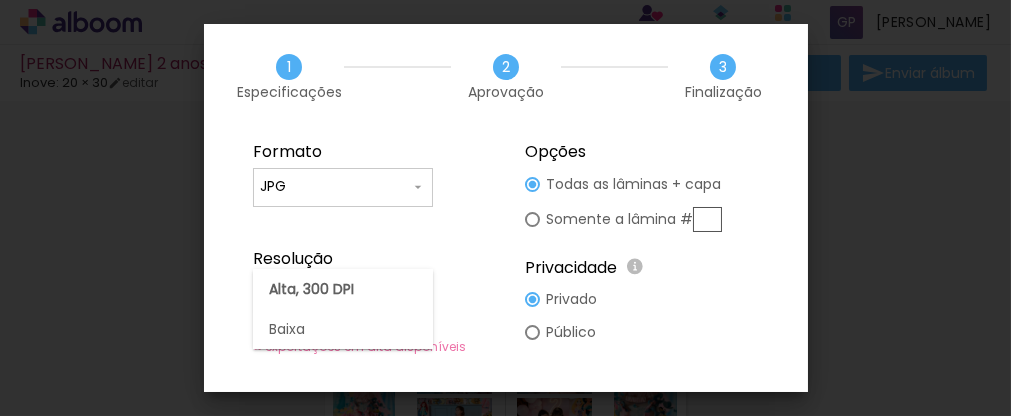 click on "Alta, 300 DPI" at bounding box center [343, 289] 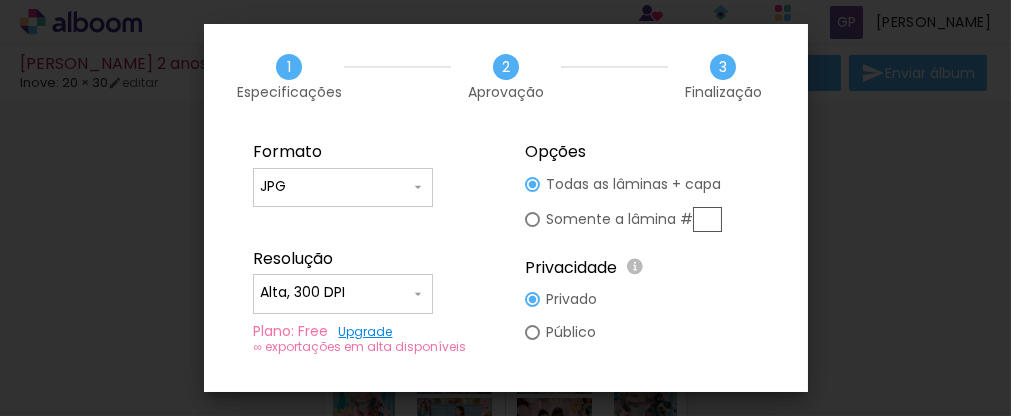 click on "Opções Todas as lâminas + capa Somente a lâmina #  Privacidade Todo o conteúdo on-line na plataforma Alboom é visível ao público ou pode ser divulgado publicamente através da Alboom. Se você deseja restringir o acesso a este projeto, você pode definir esse conteúdo como Privado. Privado Público" at bounding box center [642, 248] 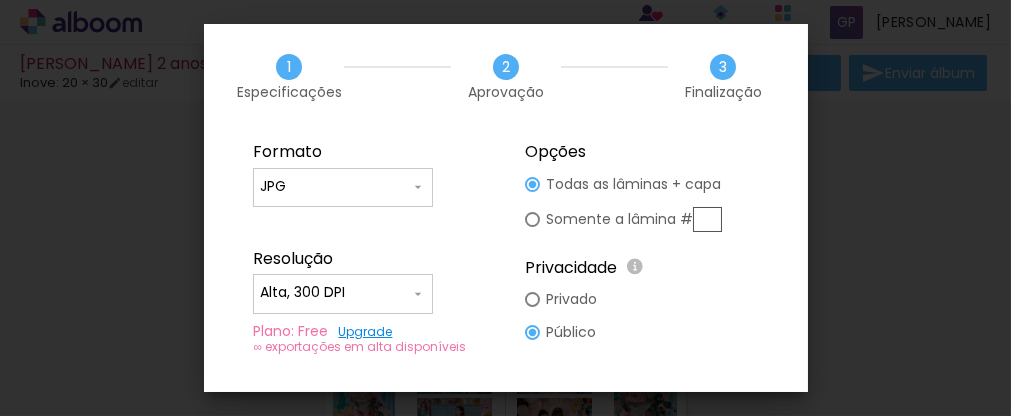 click at bounding box center [532, 184] 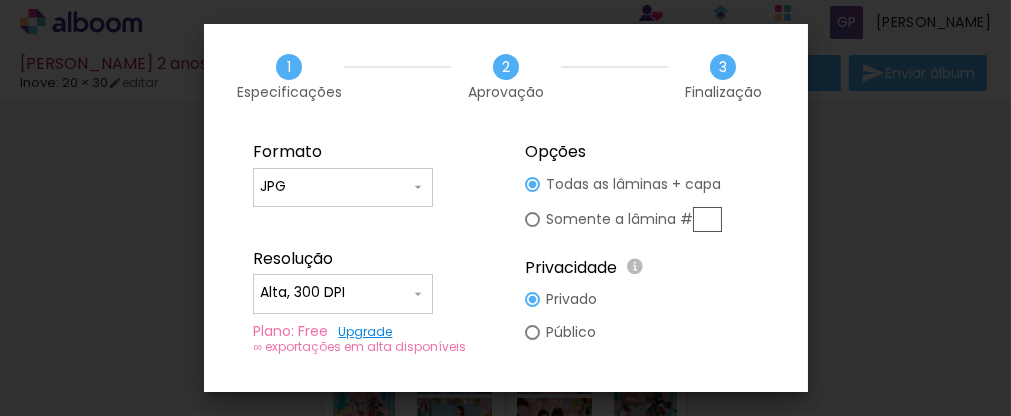 click at bounding box center [532, 184] 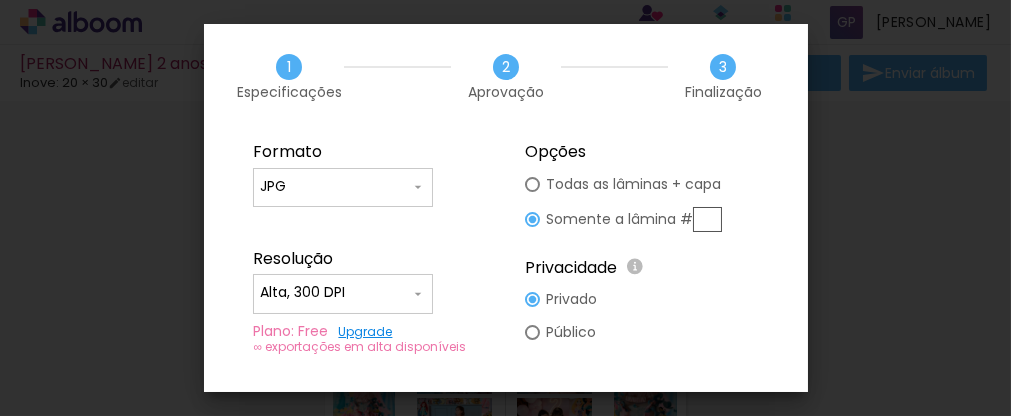 click at bounding box center [532, 219] 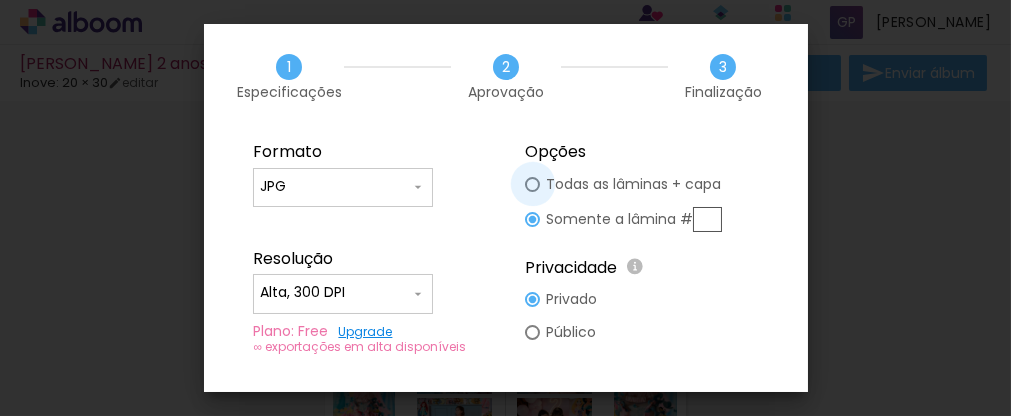 click at bounding box center [532, 184] 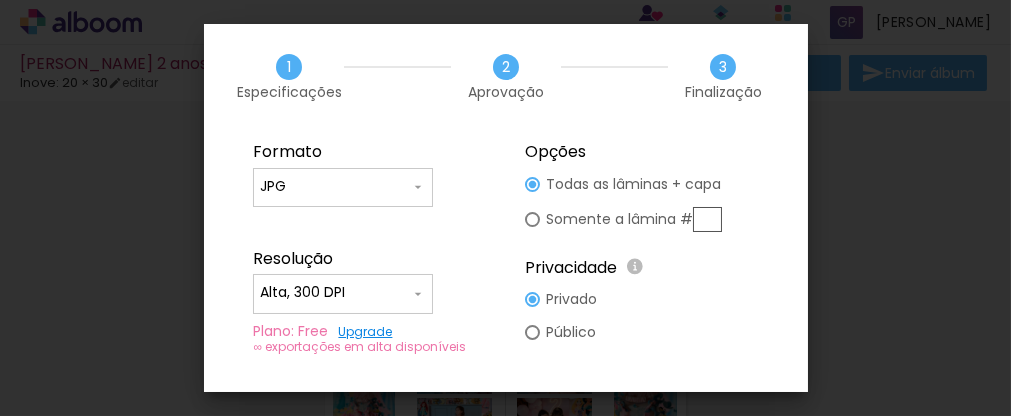 click on "3" at bounding box center (723, 67) 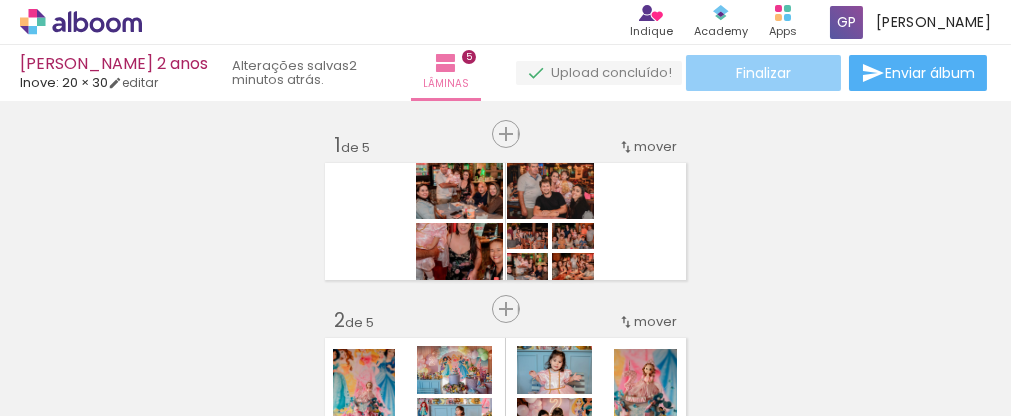 click on "Finalizar" 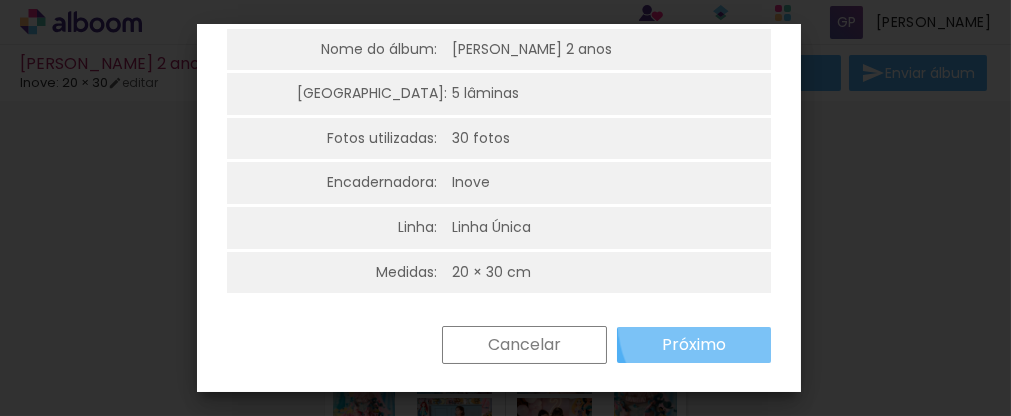 click on "Próximo" at bounding box center [694, 345] 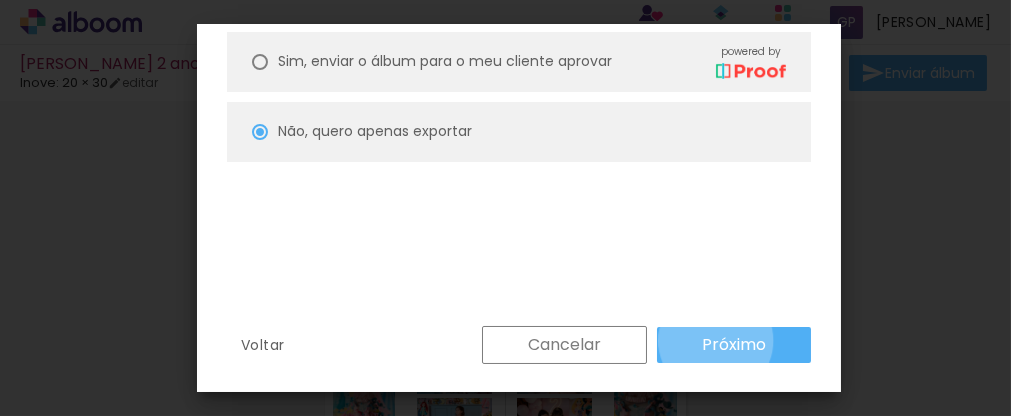 click on "Próximo" at bounding box center [0, 0] 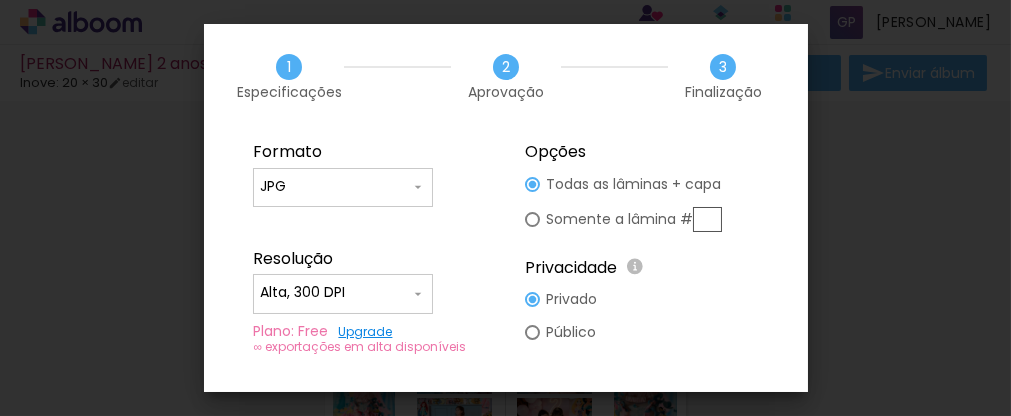 drag, startPoint x: 410, startPoint y: 187, endPoint x: 401, endPoint y: 192, distance: 10.29563 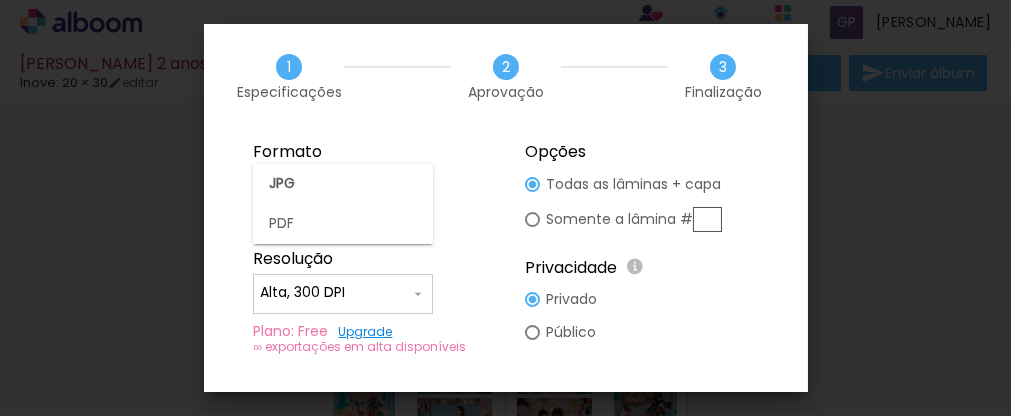 click on "PDF" at bounding box center (343, 224) 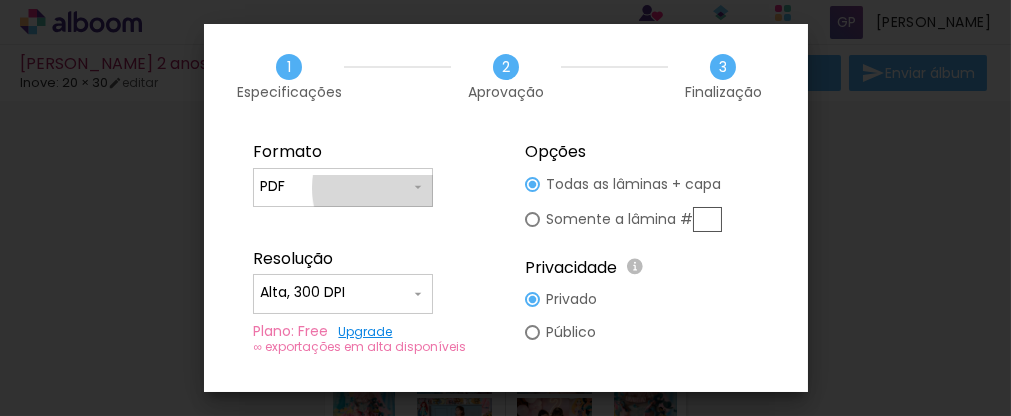 click on "PDF" at bounding box center (335, 187) 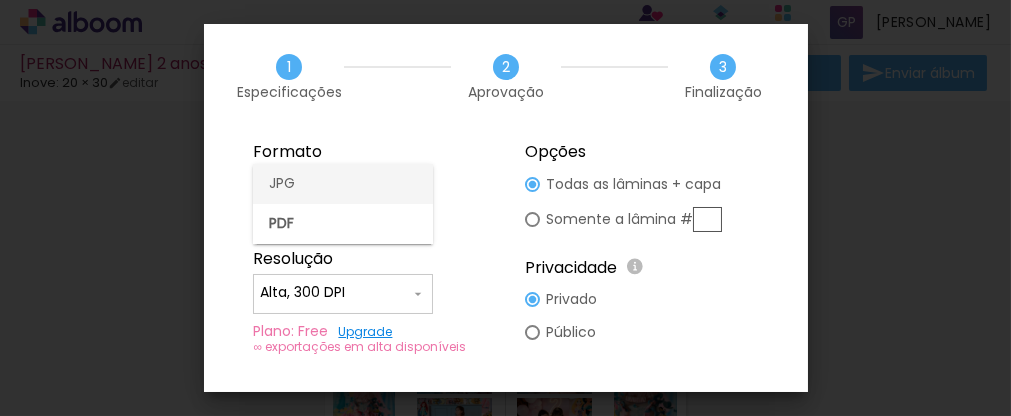 click on "JPG" at bounding box center [343, 184] 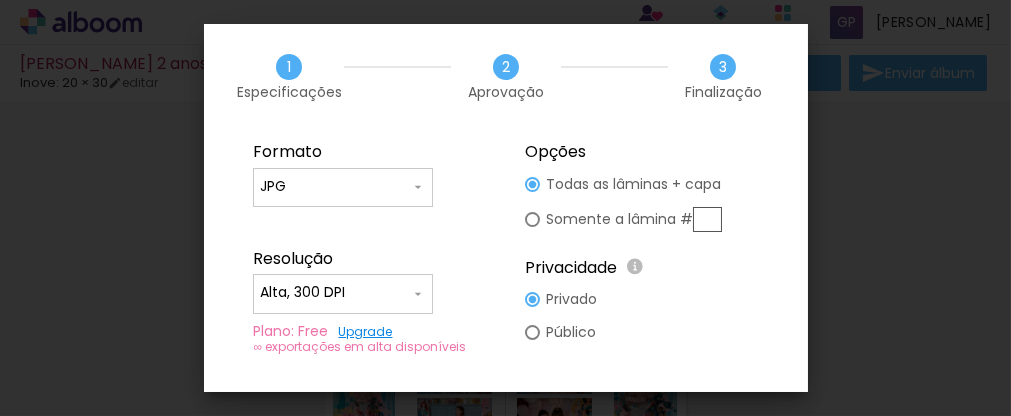 click on "Upgrade" at bounding box center [365, 331] 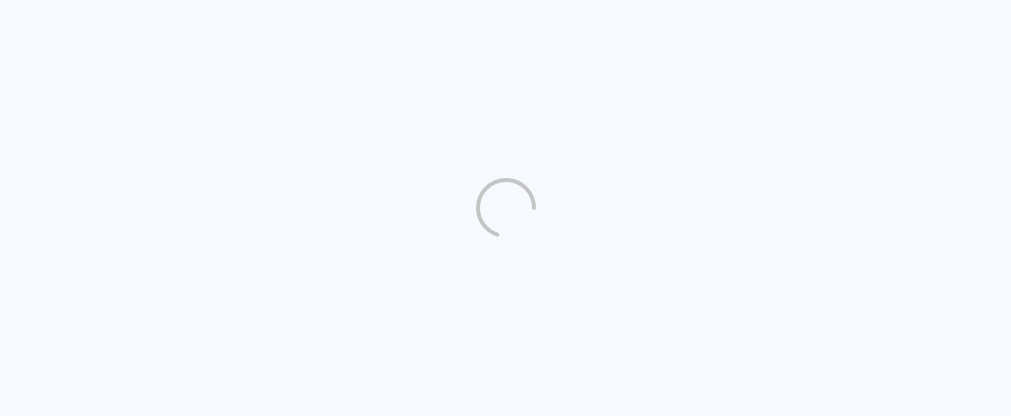 scroll, scrollTop: 0, scrollLeft: 0, axis: both 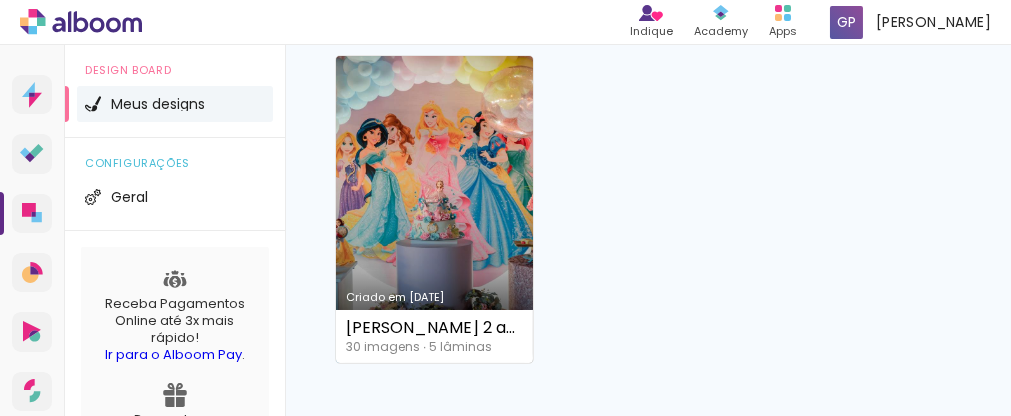 click on "Criado em [DATE]" at bounding box center (434, 209) 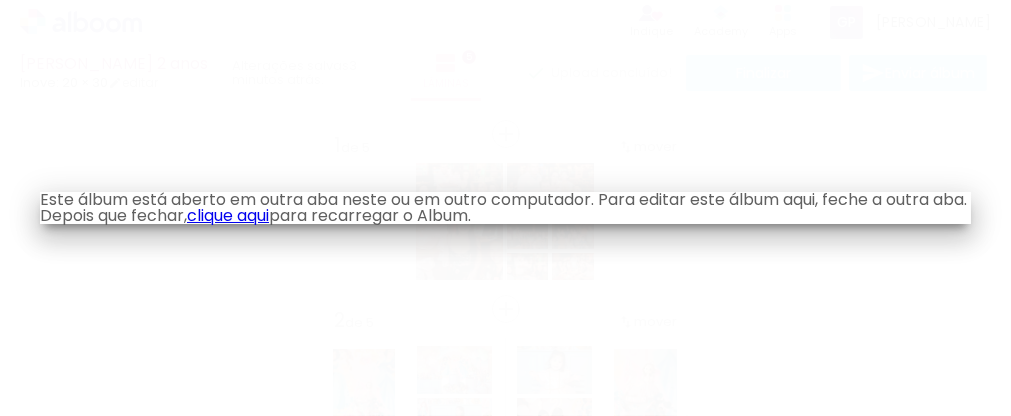 click 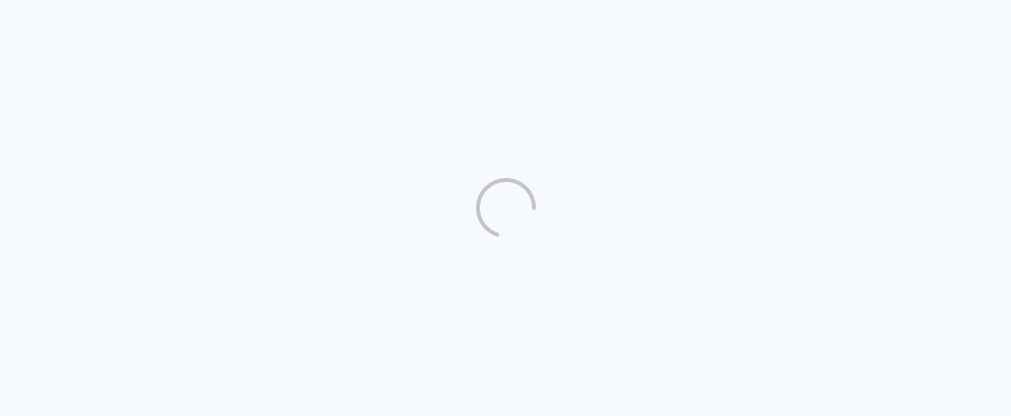 scroll, scrollTop: 0, scrollLeft: 0, axis: both 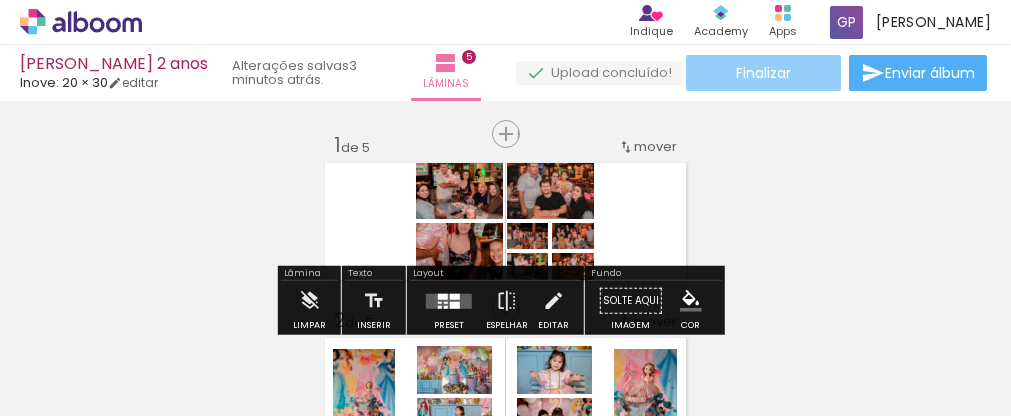 click on "Finalizar" 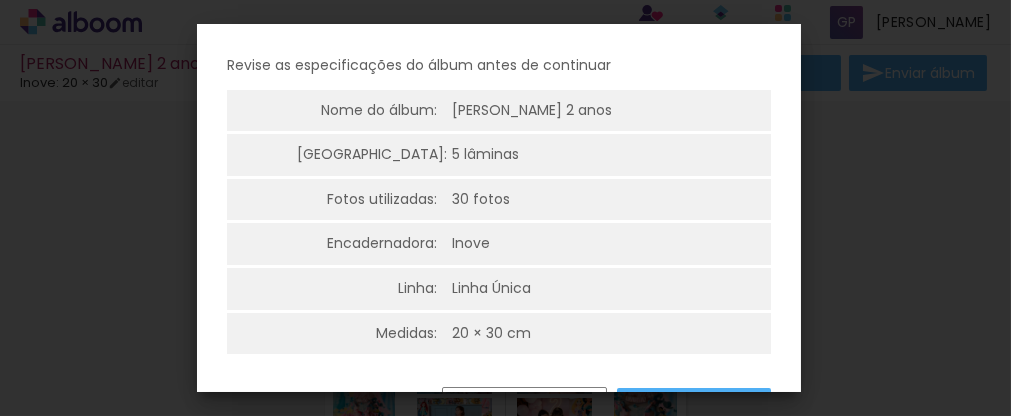 scroll, scrollTop: 148, scrollLeft: 0, axis: vertical 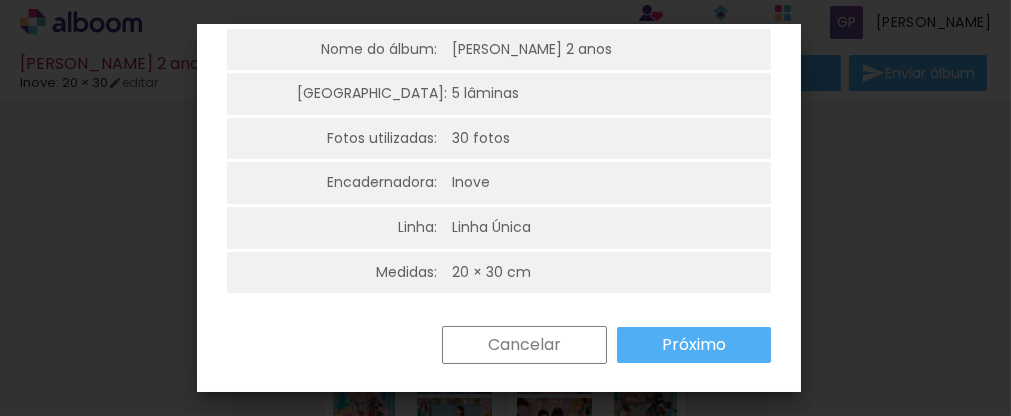 click on "Próximo" at bounding box center [0, 0] 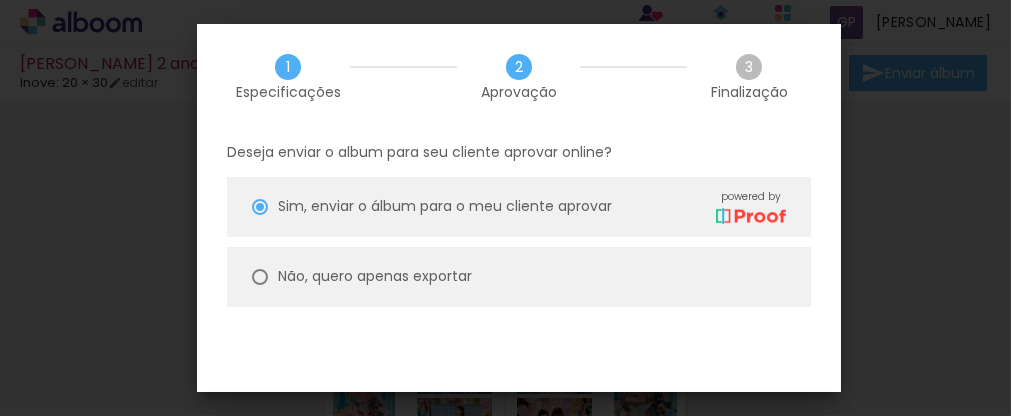click on "Não, quero apenas exportar" at bounding box center [0, 0] 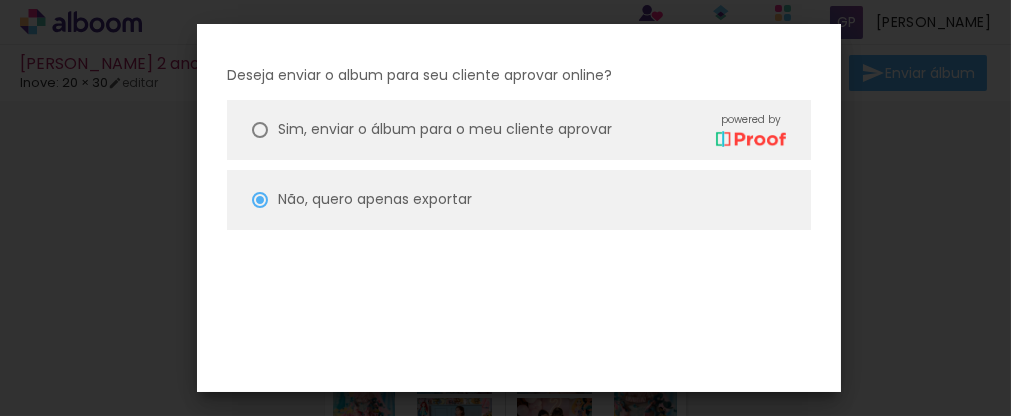 scroll, scrollTop: 145, scrollLeft: 0, axis: vertical 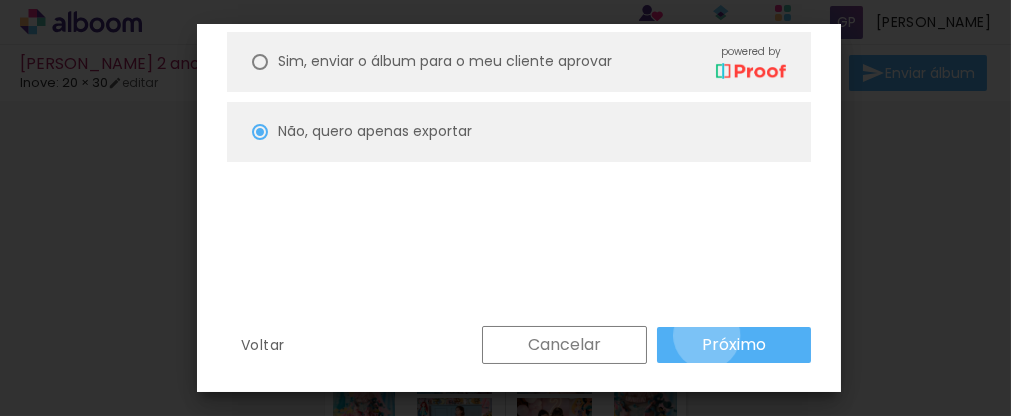 click on "Próximo" at bounding box center [0, 0] 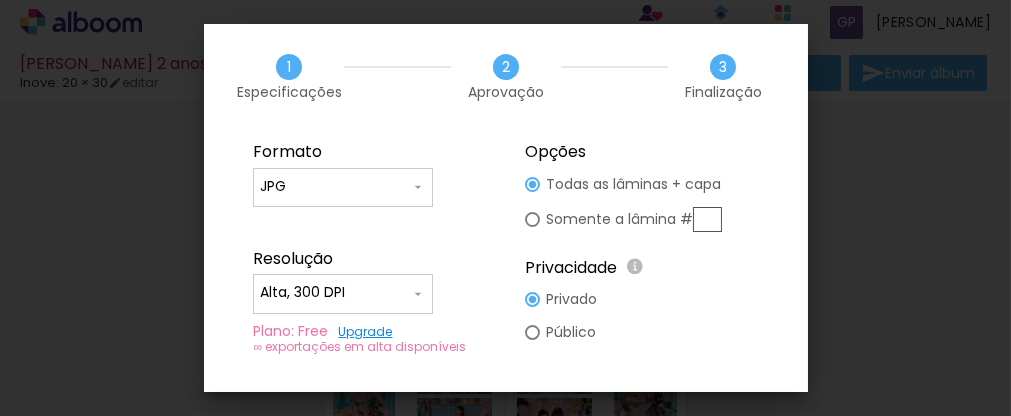 click on "Finalização" at bounding box center [723, 92] 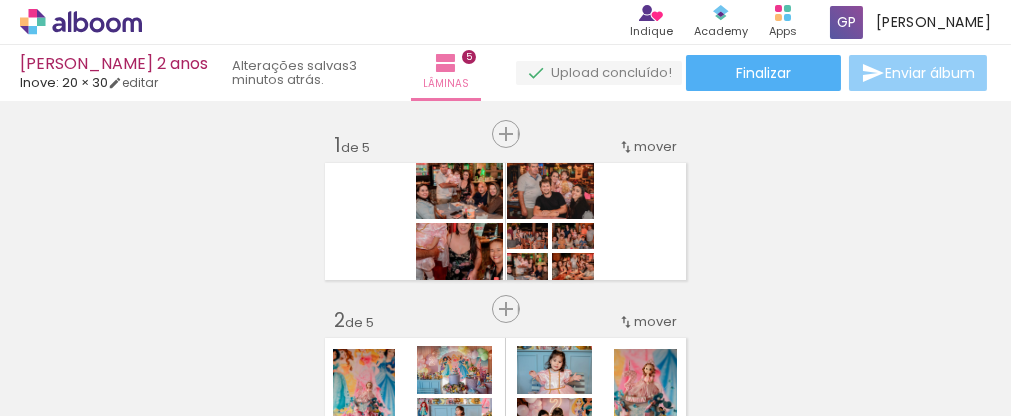 click on "Enviar álbum" at bounding box center [930, 73] 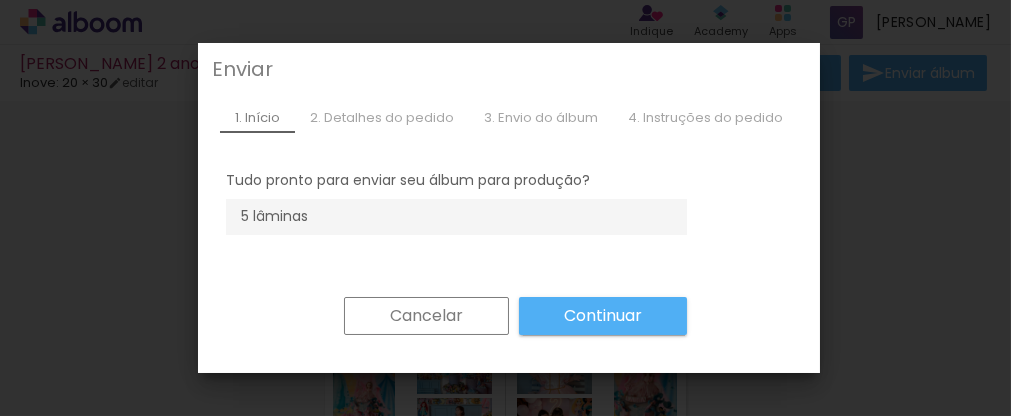 click 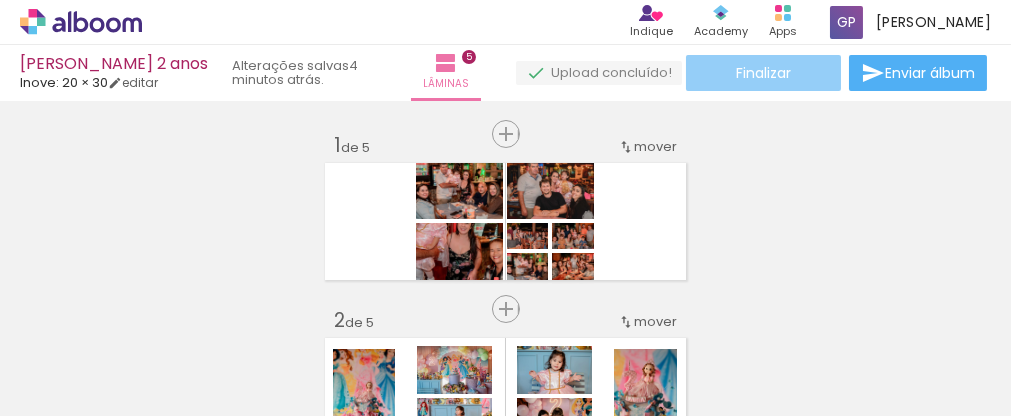 click on "Finalizar" 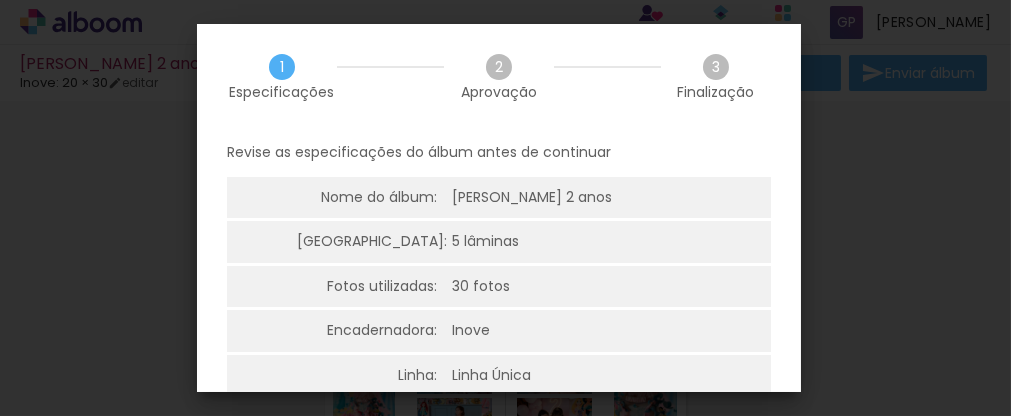 scroll, scrollTop: 148, scrollLeft: 0, axis: vertical 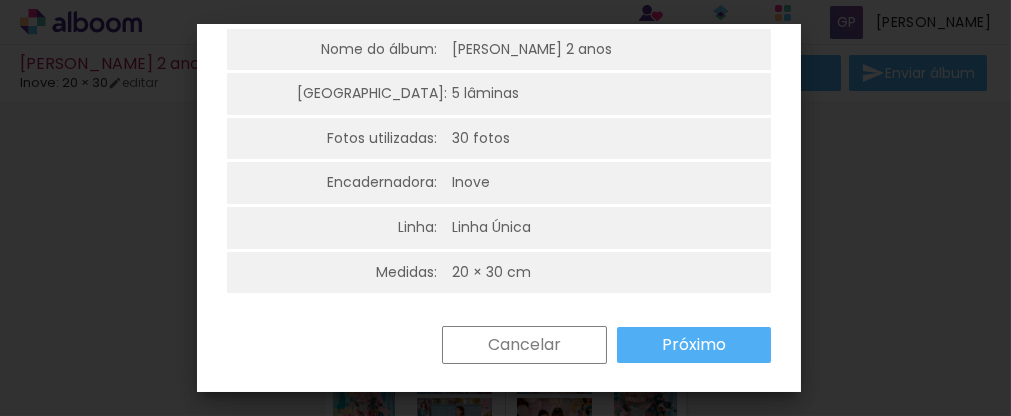 click on "Próximo" at bounding box center [694, 345] 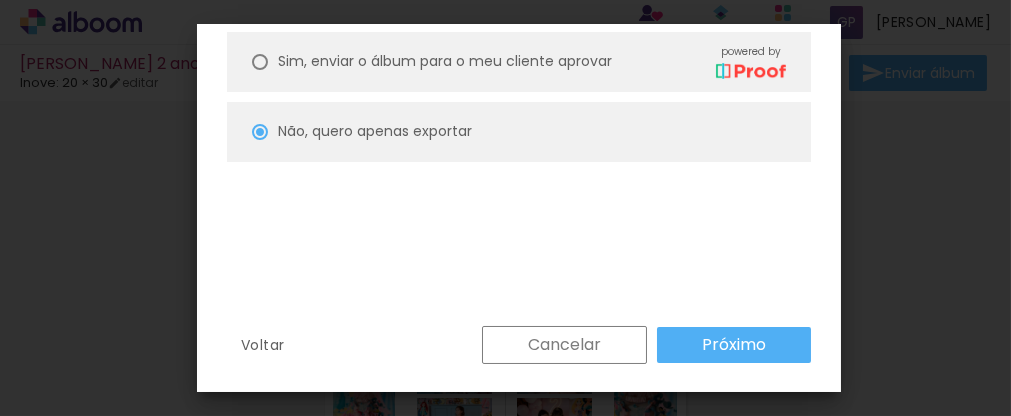 click on "Sim, enviar o álbum para o meu cliente aprovar powered by" at bounding box center (532, 61) 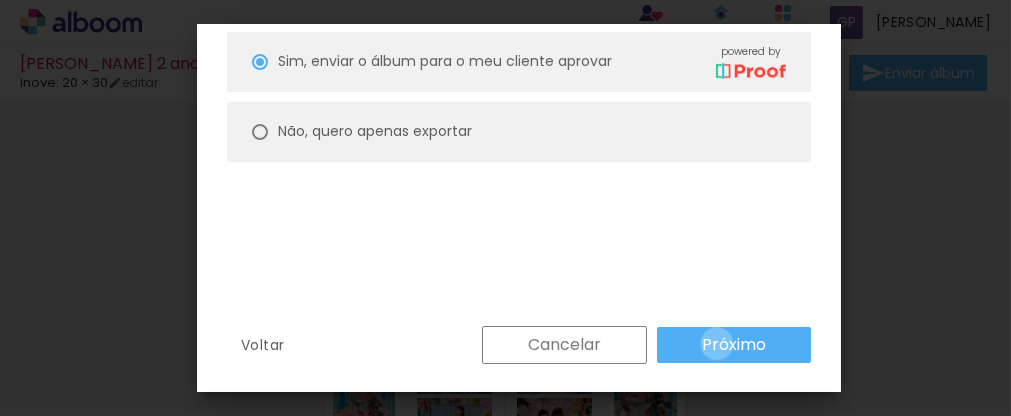 click on "Próximo" at bounding box center [0, 0] 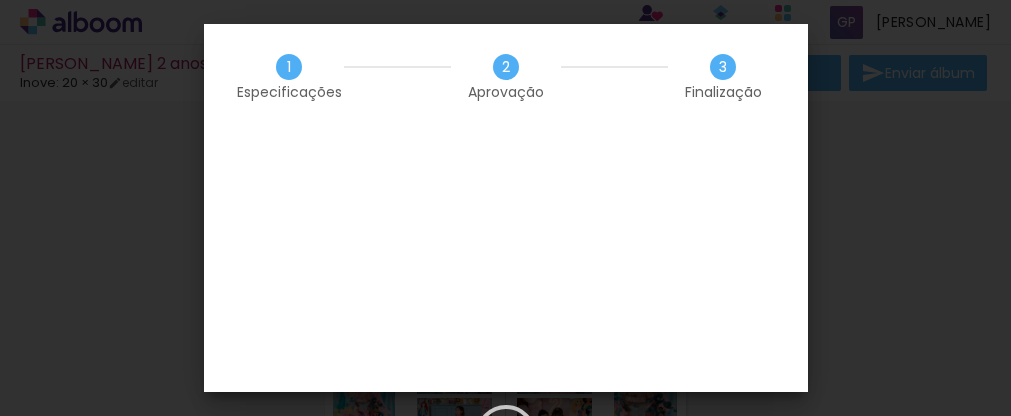 scroll, scrollTop: 0, scrollLeft: 0, axis: both 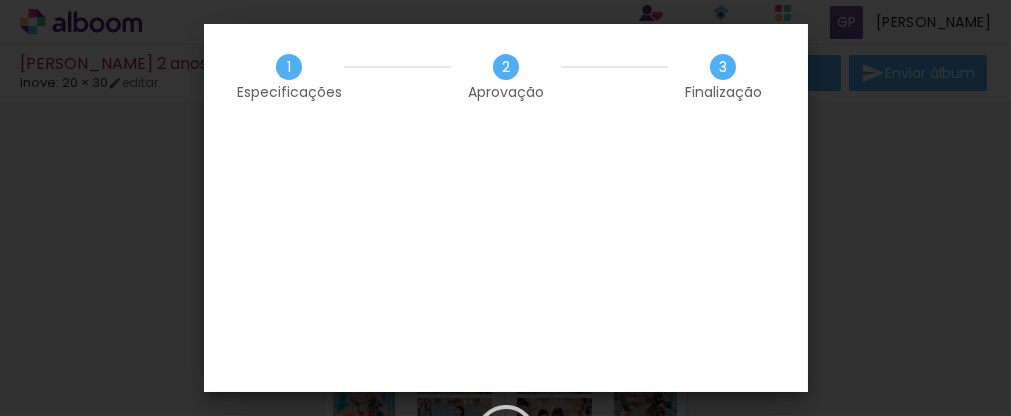 click 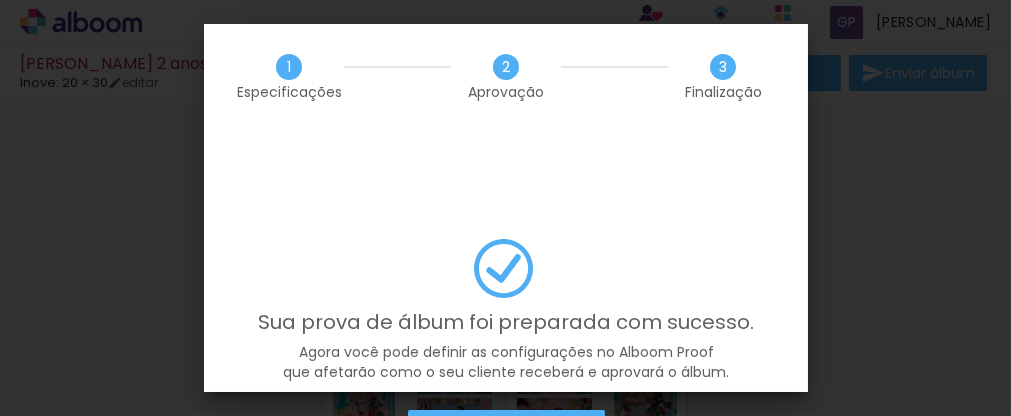 click on "Editar prova" at bounding box center (0, 0) 